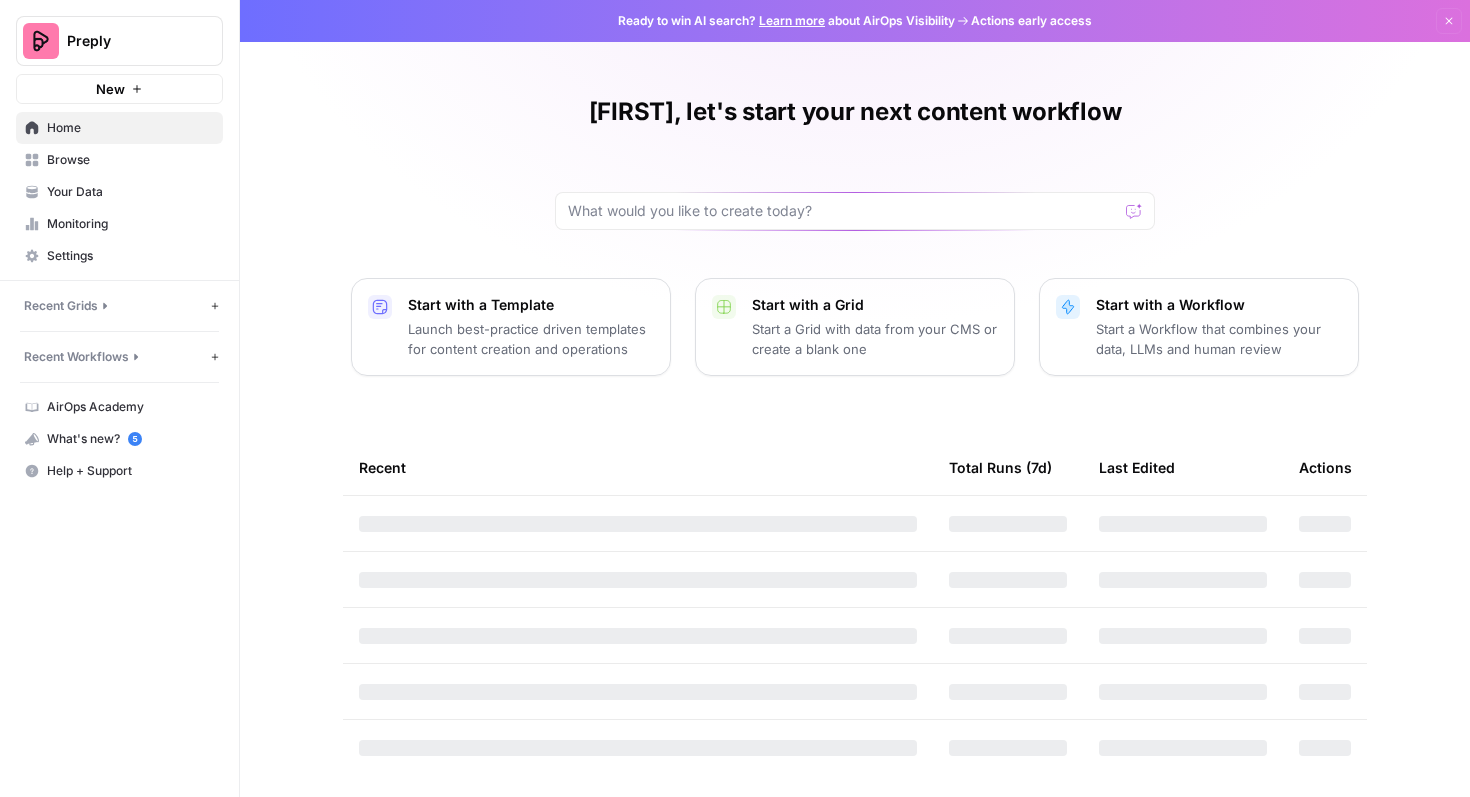 scroll, scrollTop: 0, scrollLeft: 0, axis: both 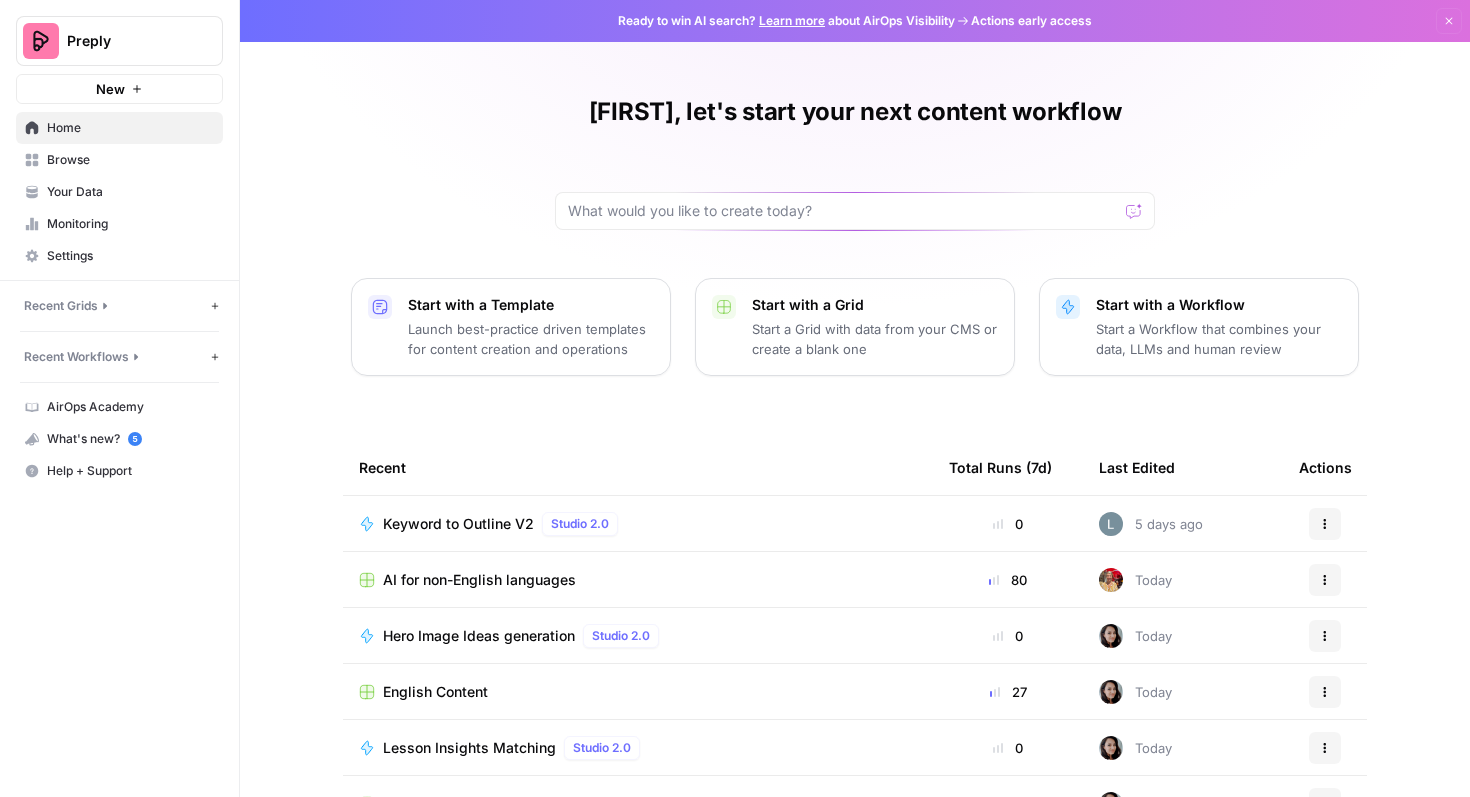 click on "Recent Grids" at bounding box center [115, 306] 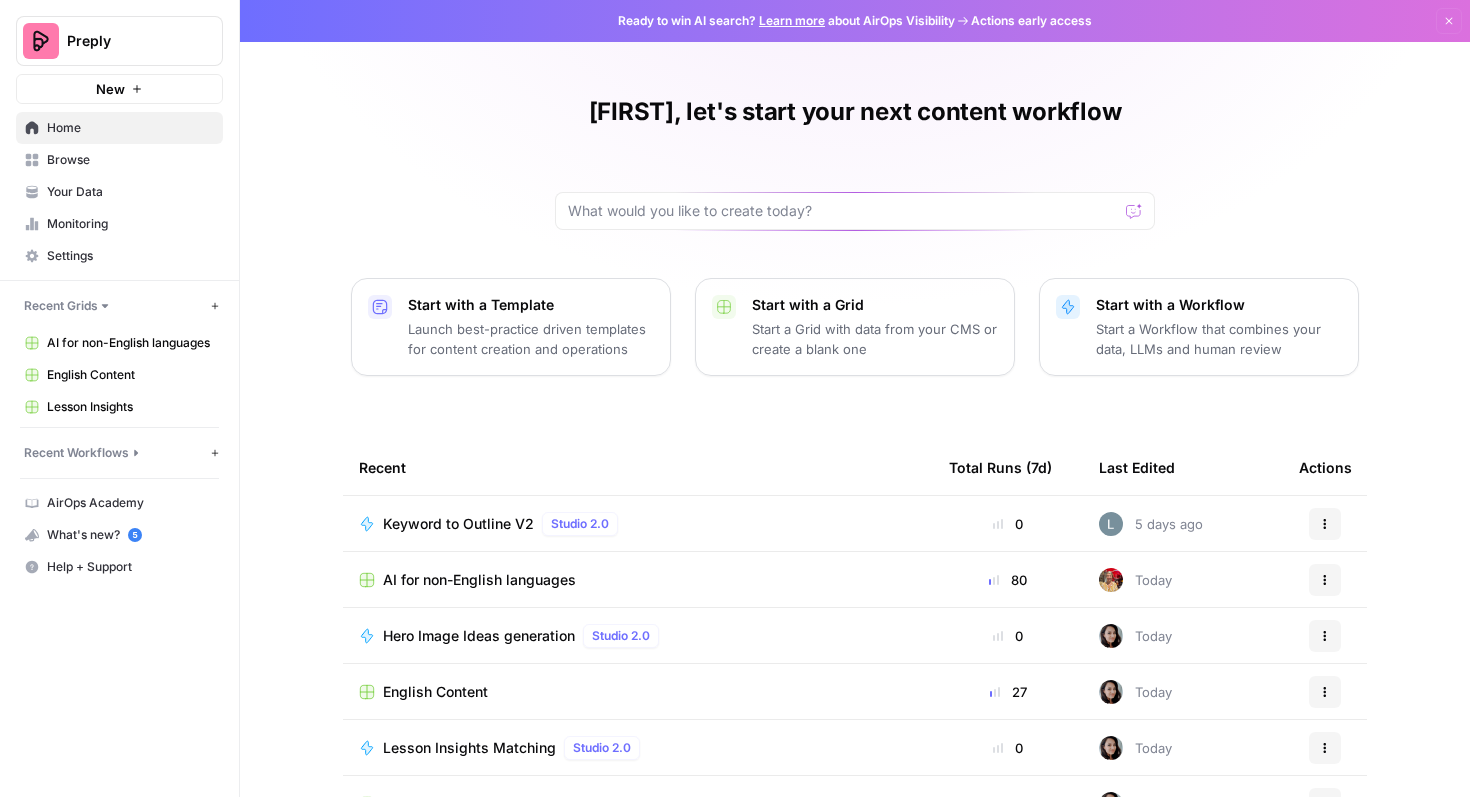 click on "English Content" at bounding box center [130, 375] 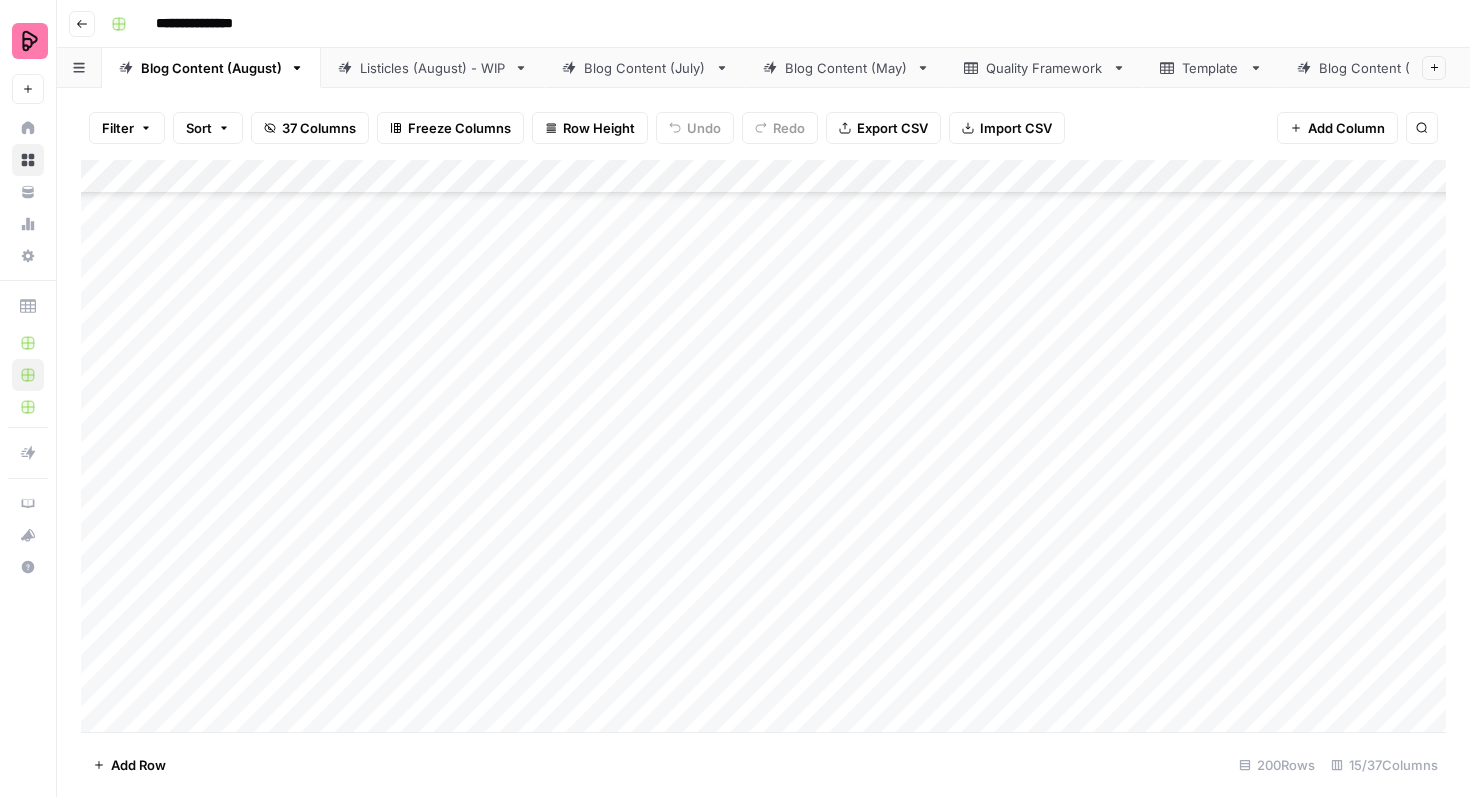 scroll, scrollTop: 397, scrollLeft: 0, axis: vertical 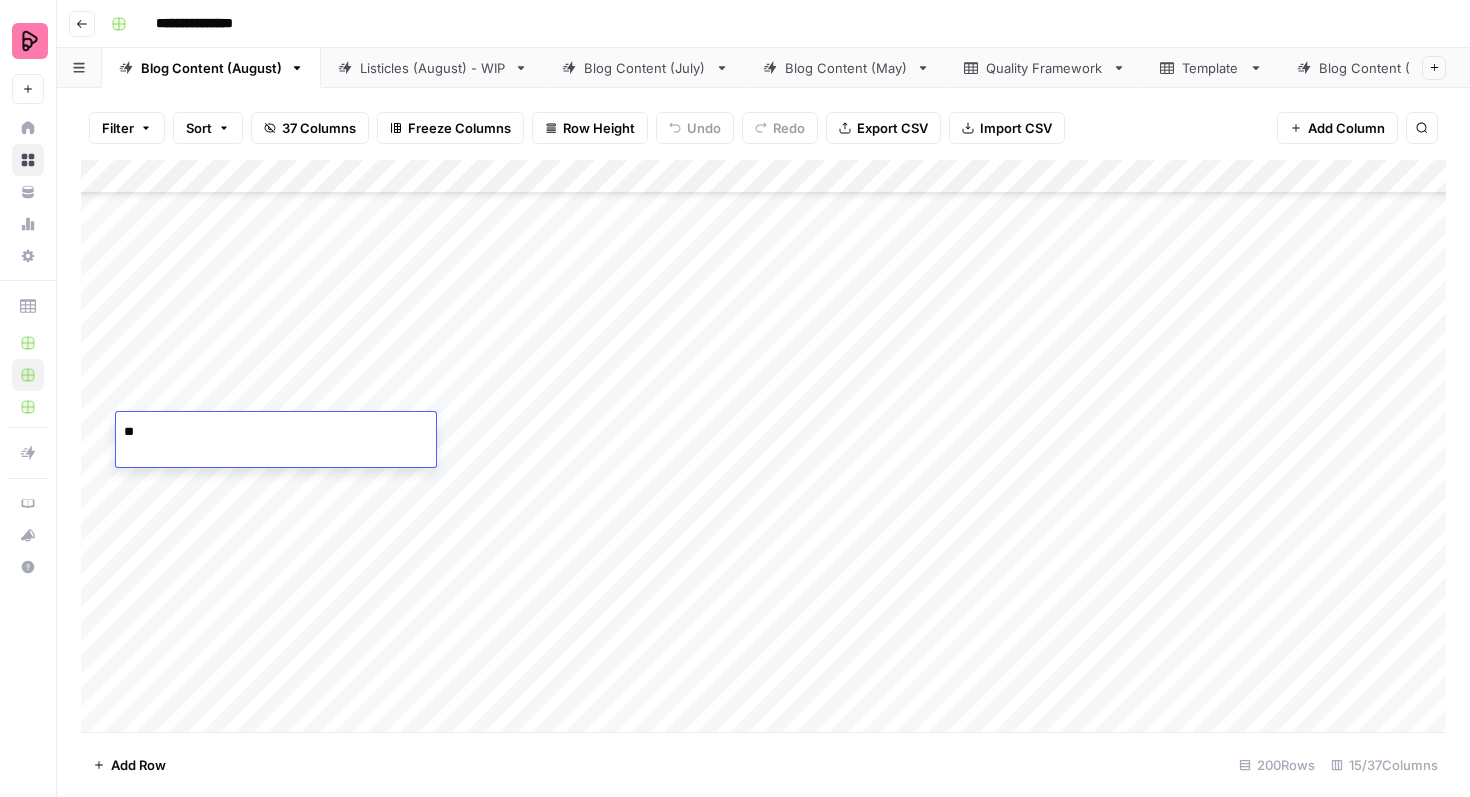 type on "***" 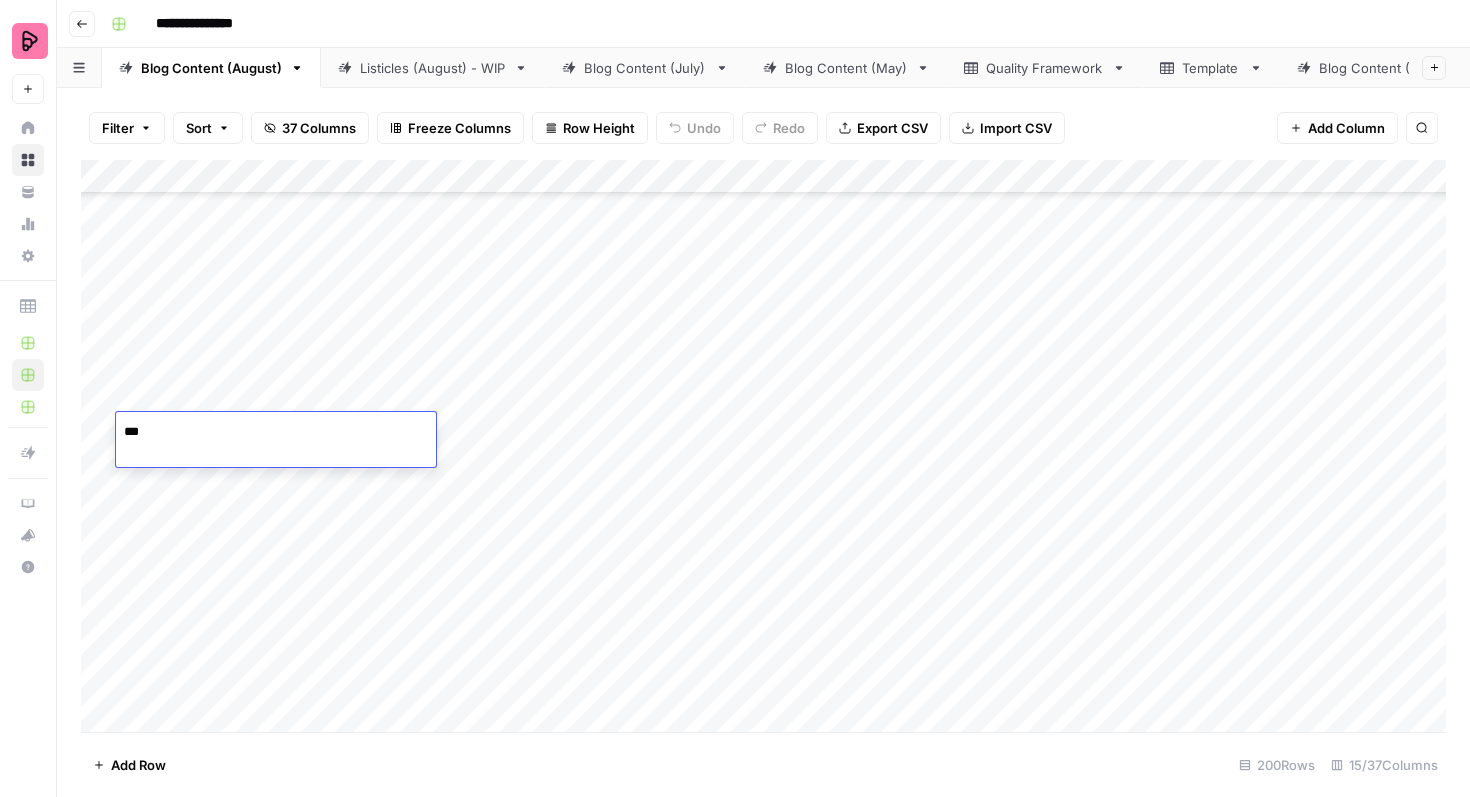 click on "Add Column" at bounding box center (763, 446) 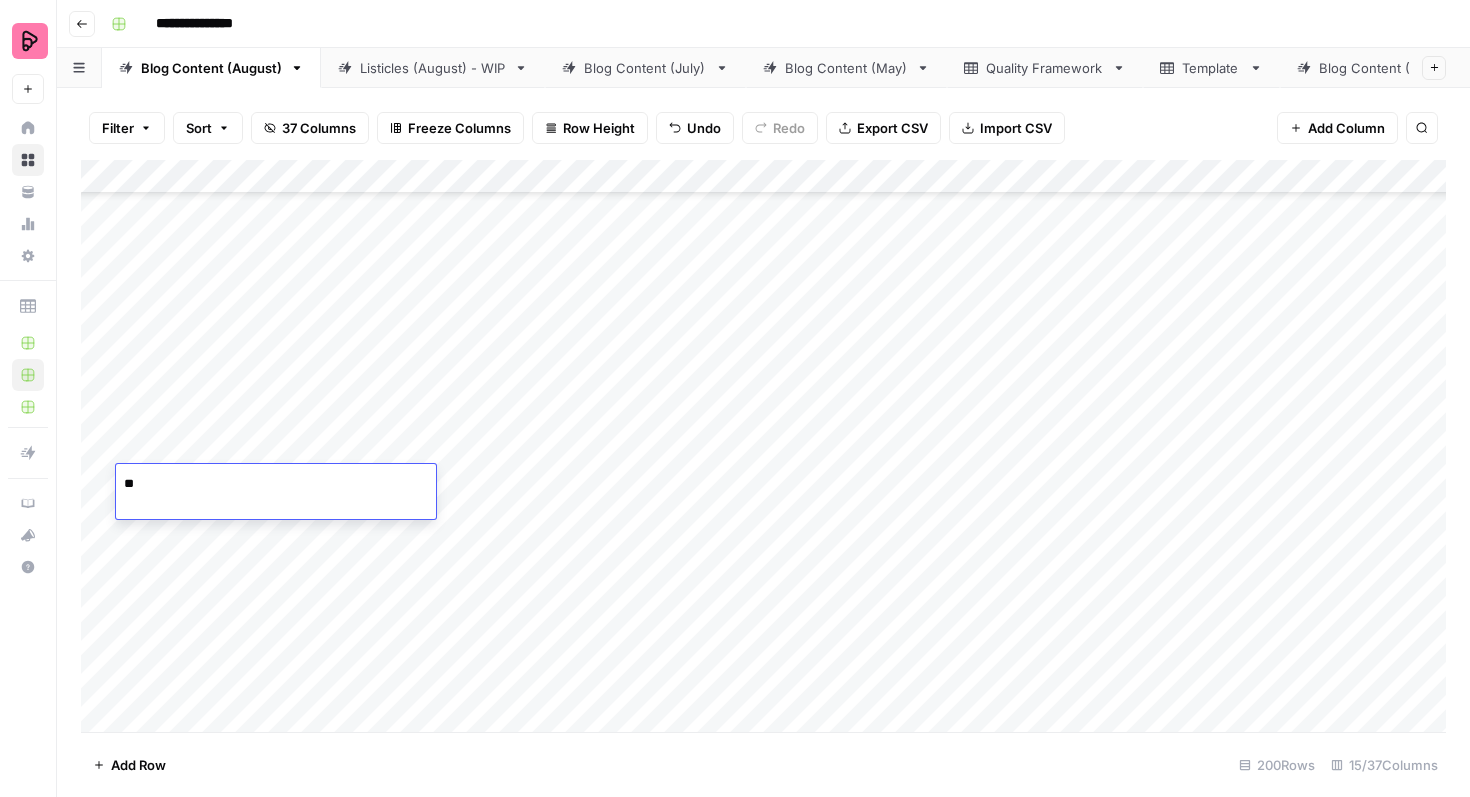 type on "***" 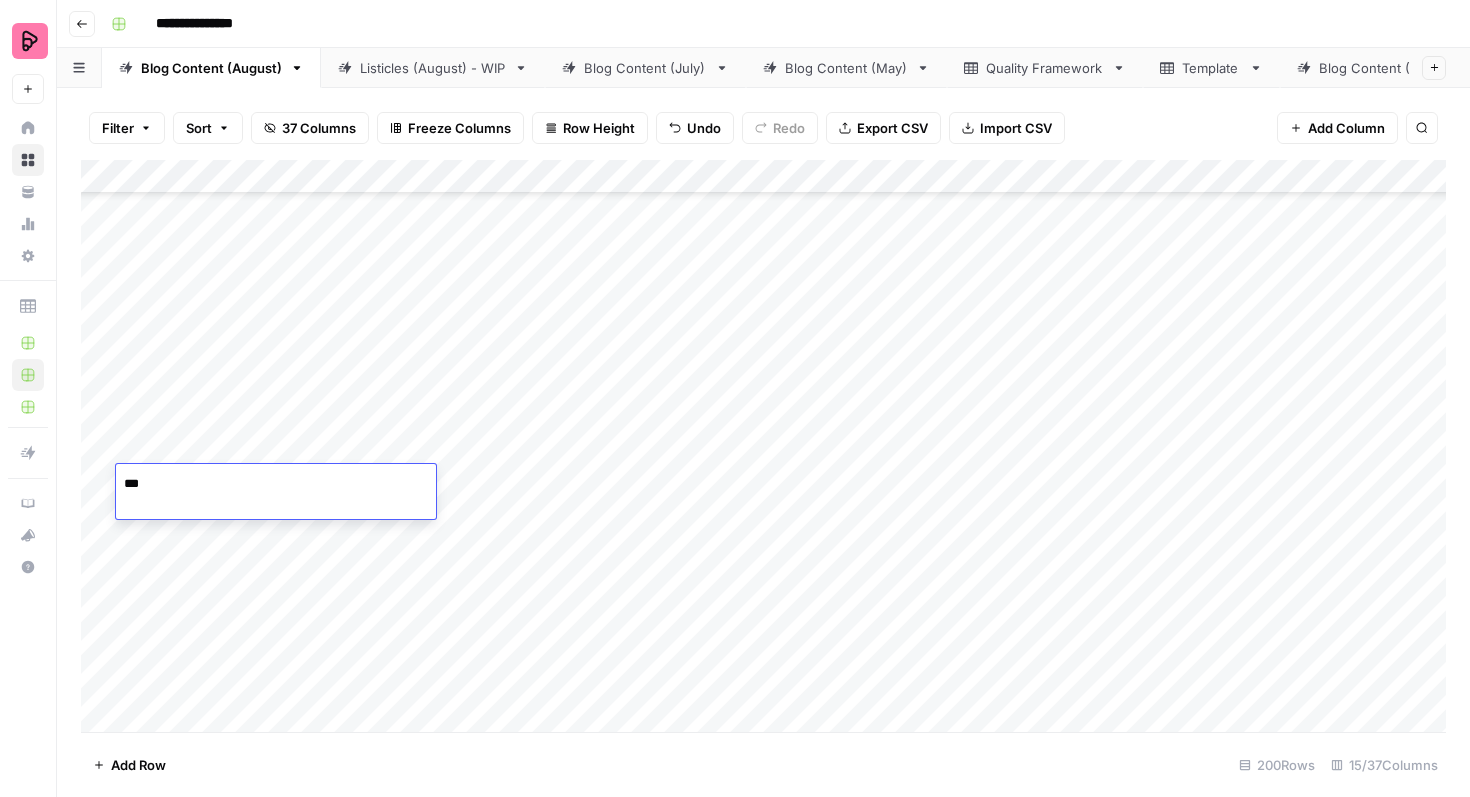 click on "Add Column" at bounding box center [763, 446] 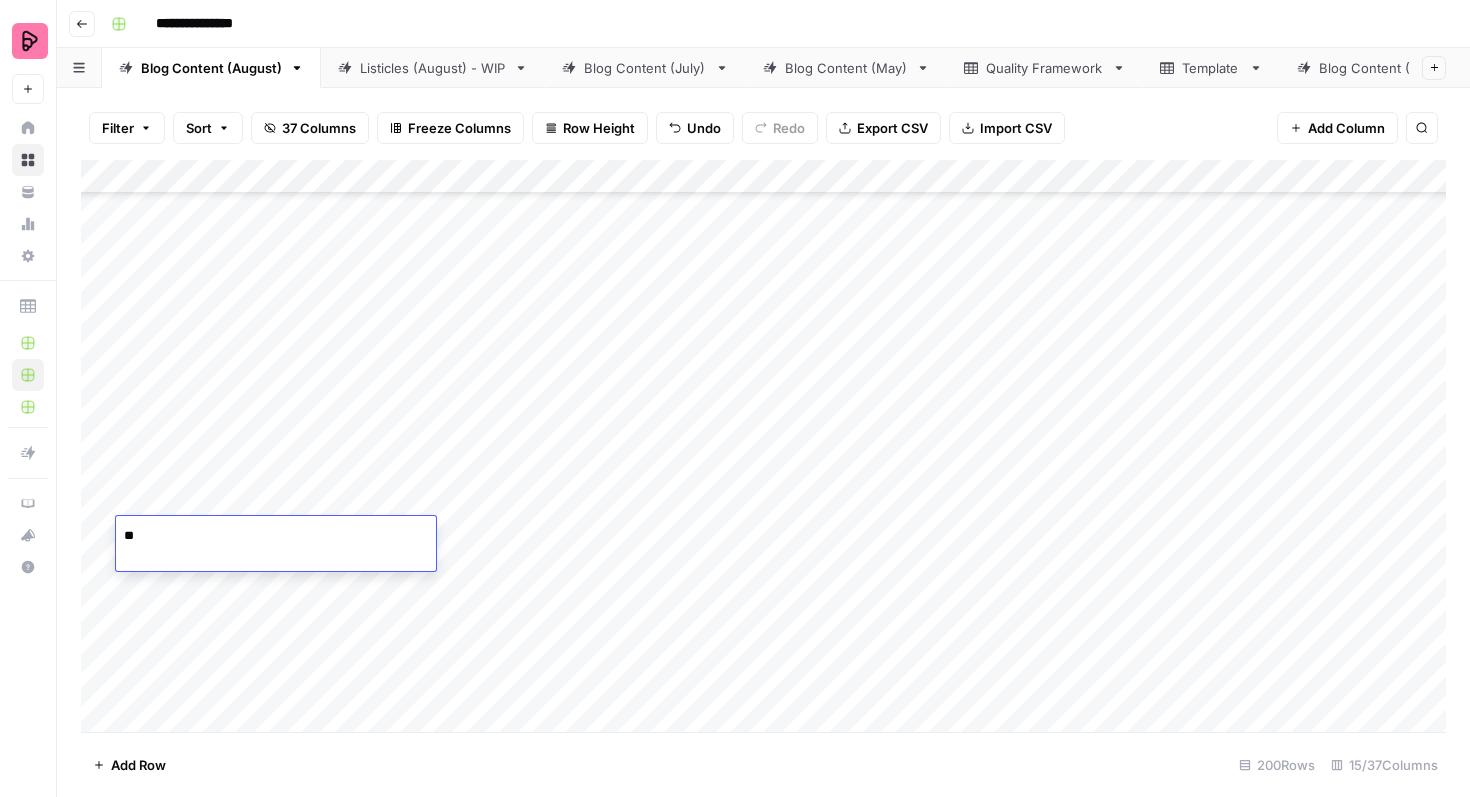 type on "***" 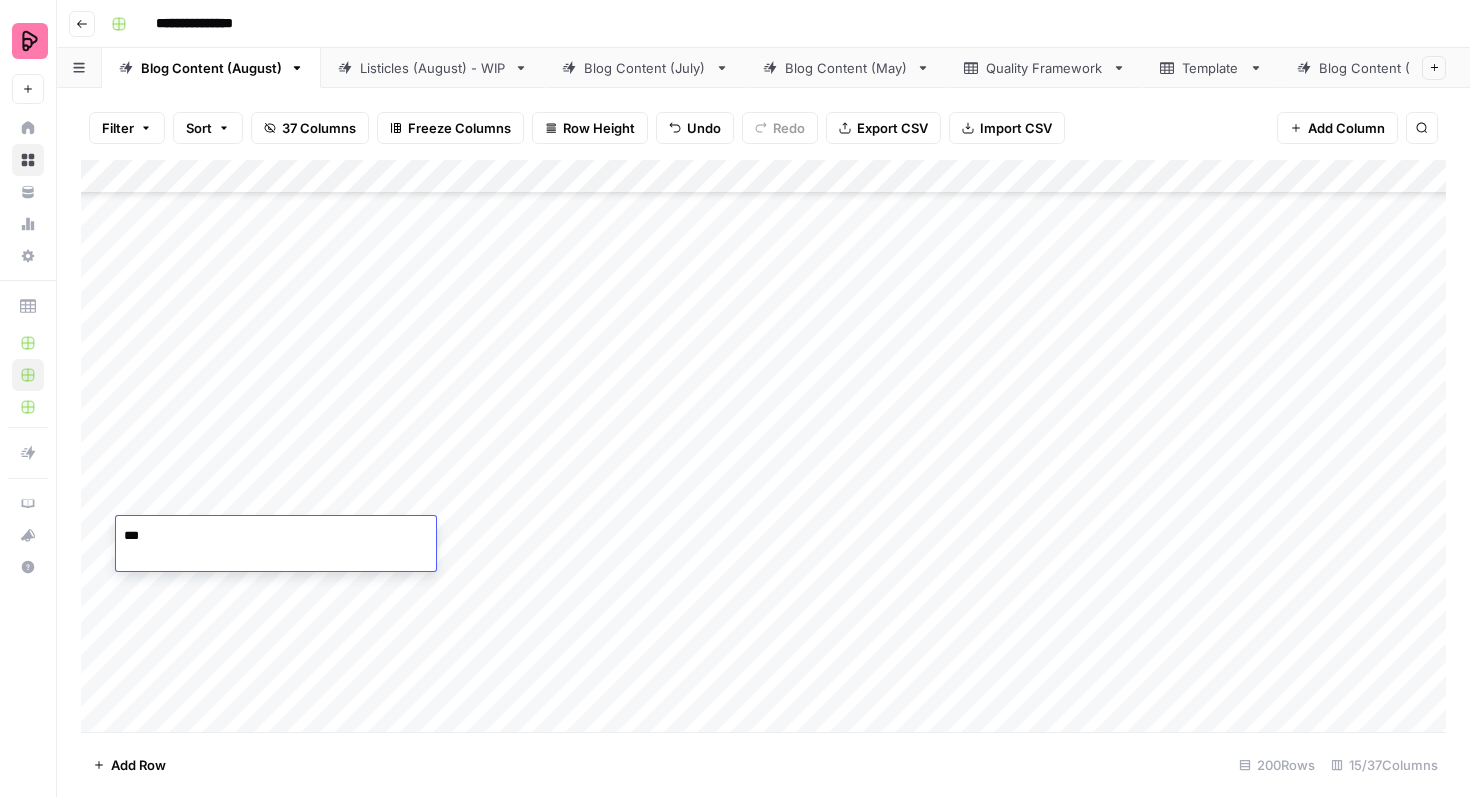 click on "Add Column" at bounding box center [763, 446] 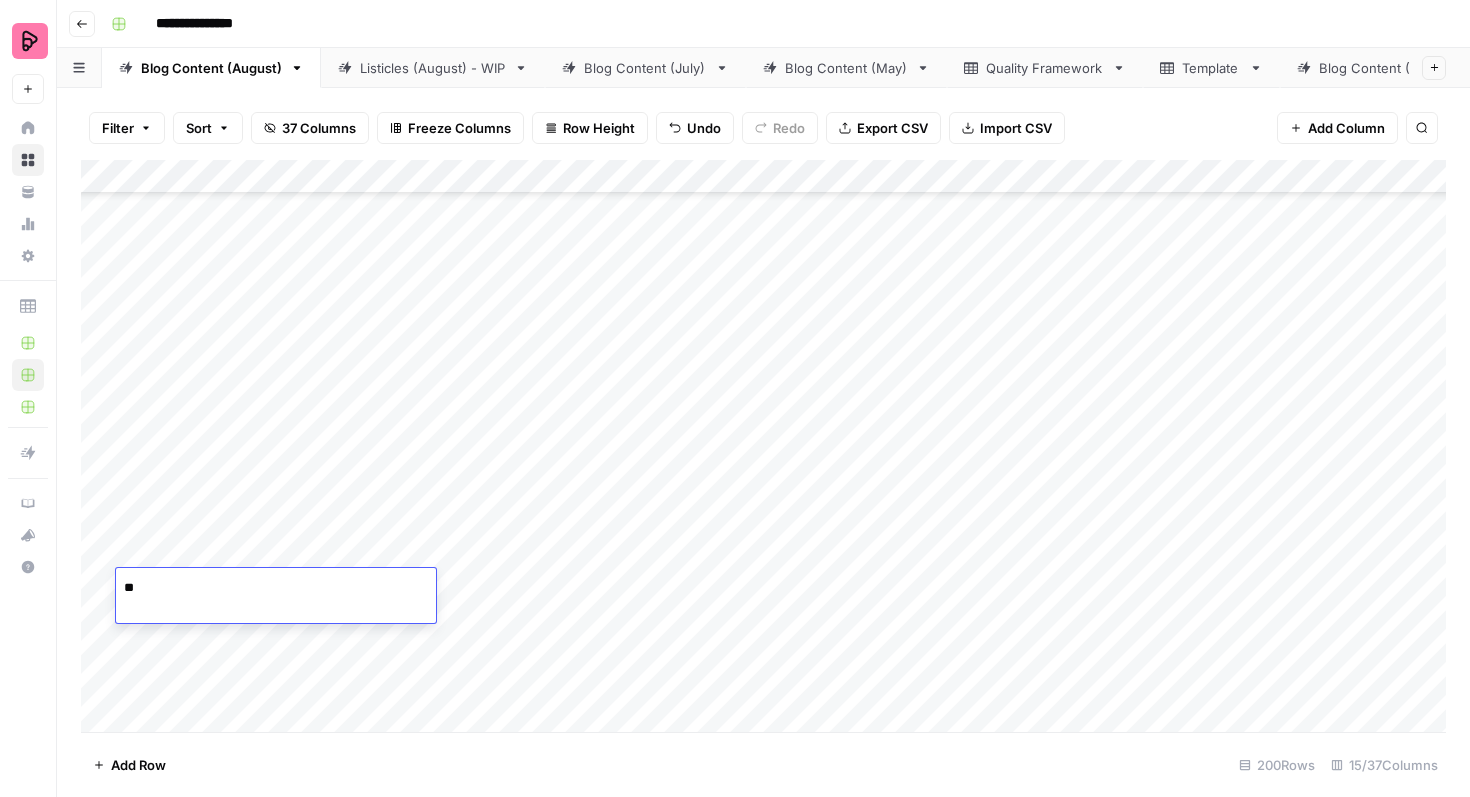 type on "***" 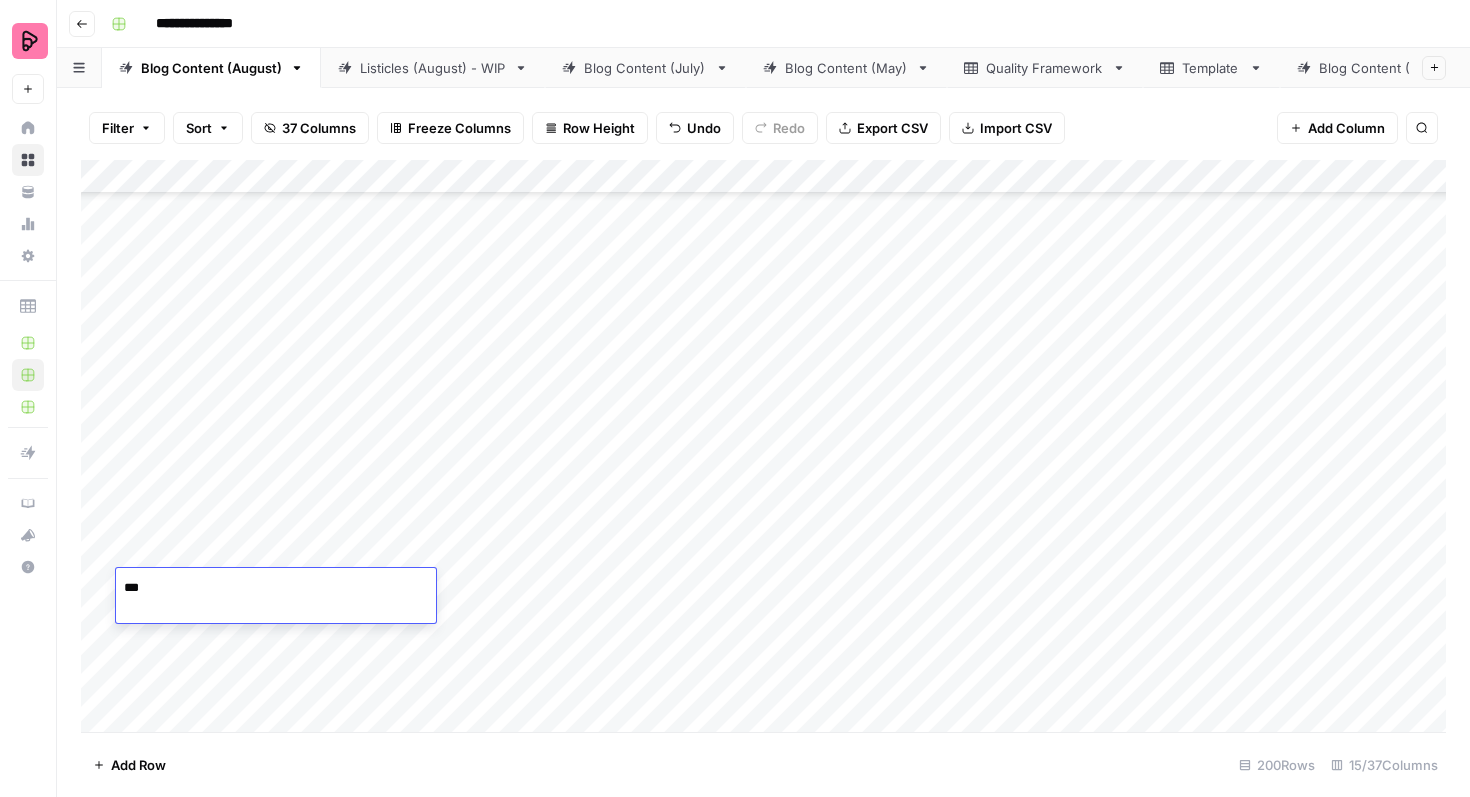 click on "Add Column" at bounding box center [763, 446] 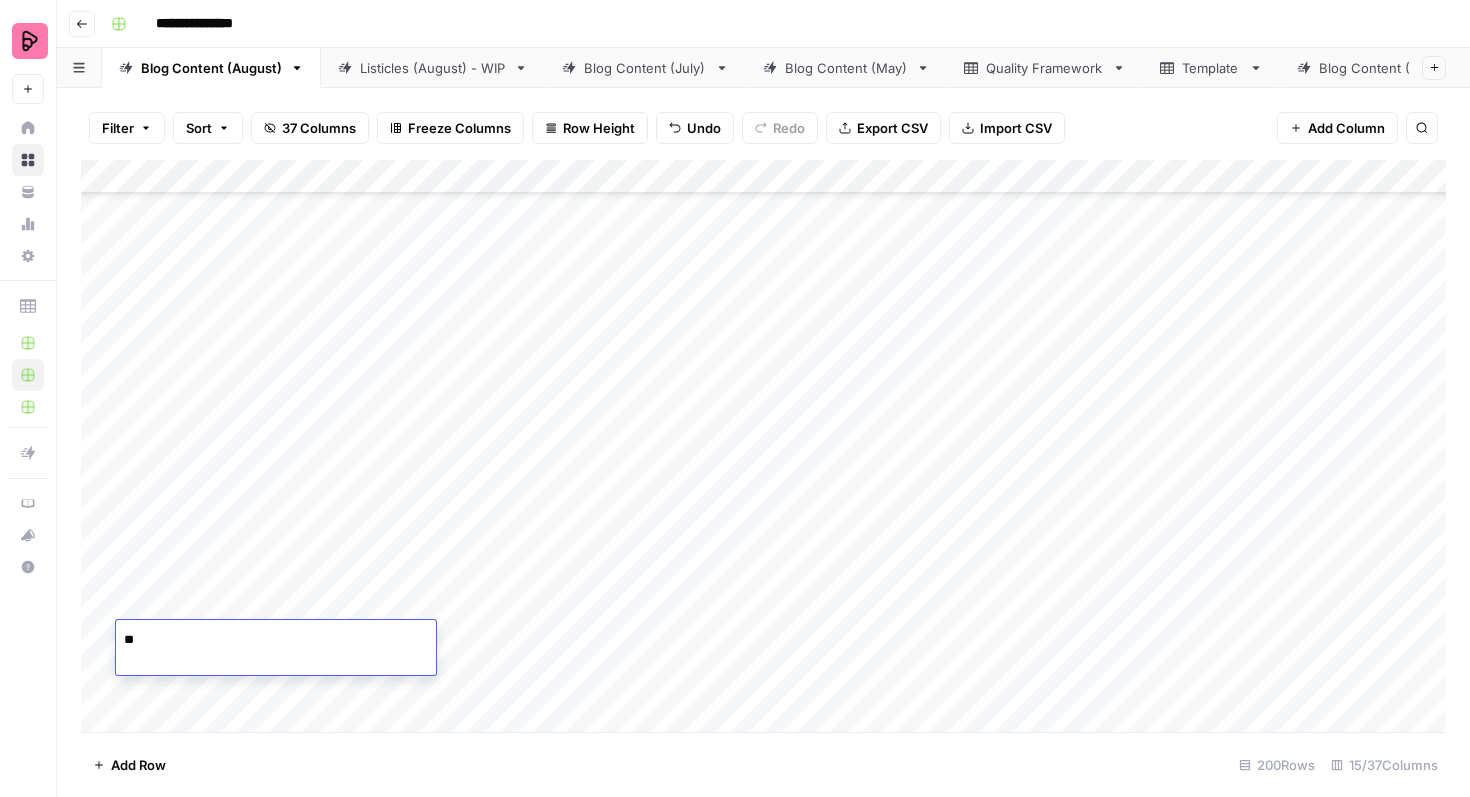 type on "***" 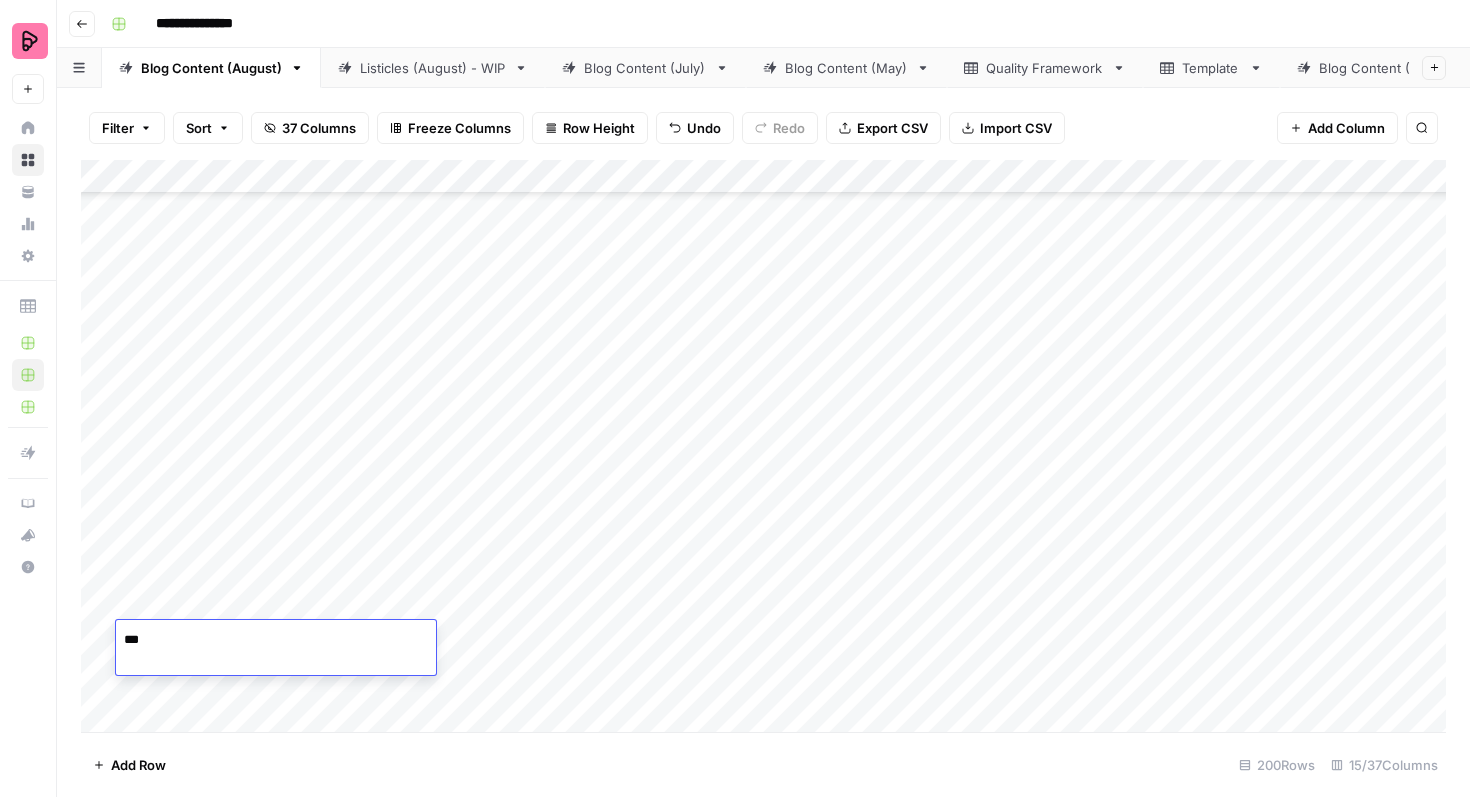 click on "Add Column" at bounding box center [763, 446] 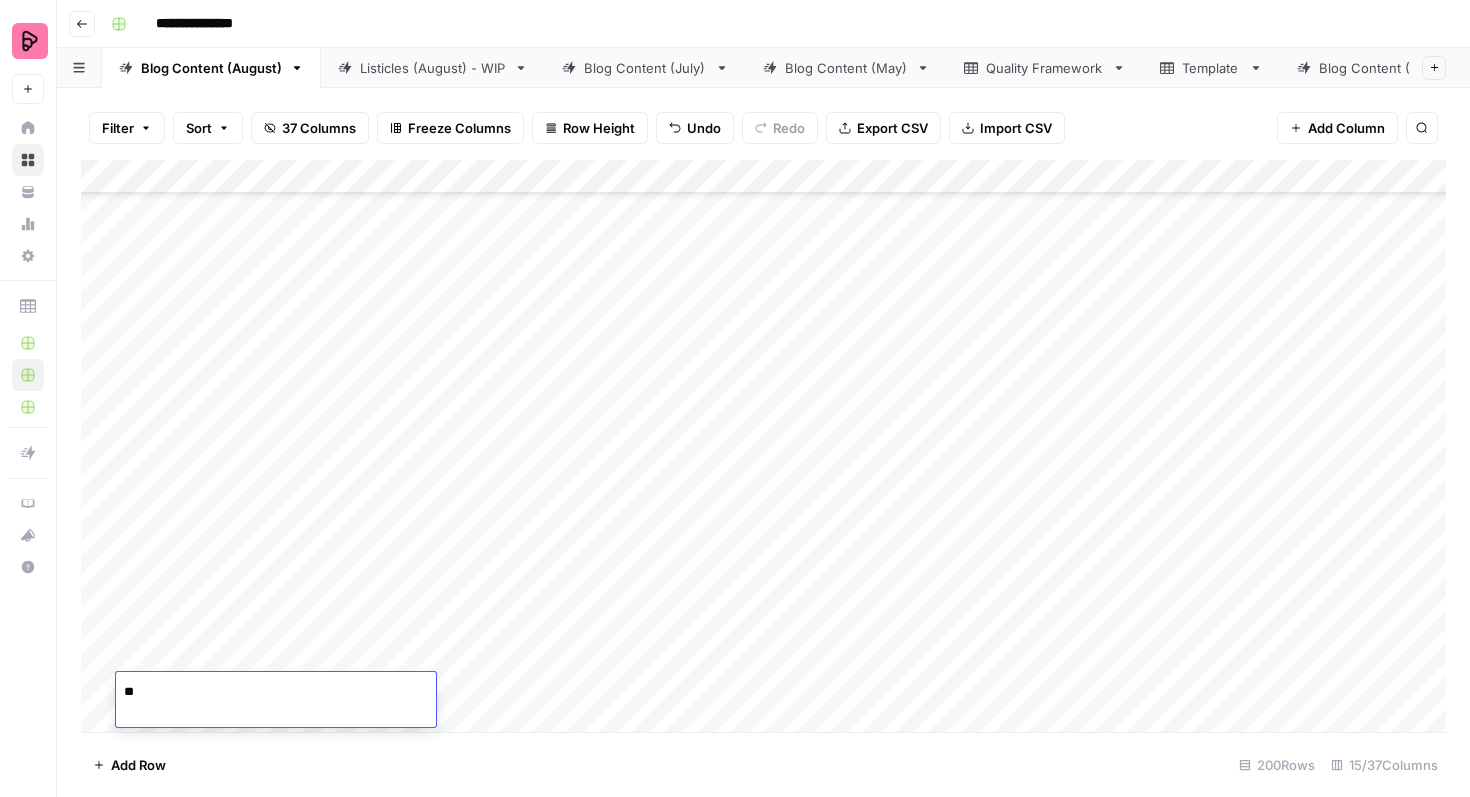 type on "***" 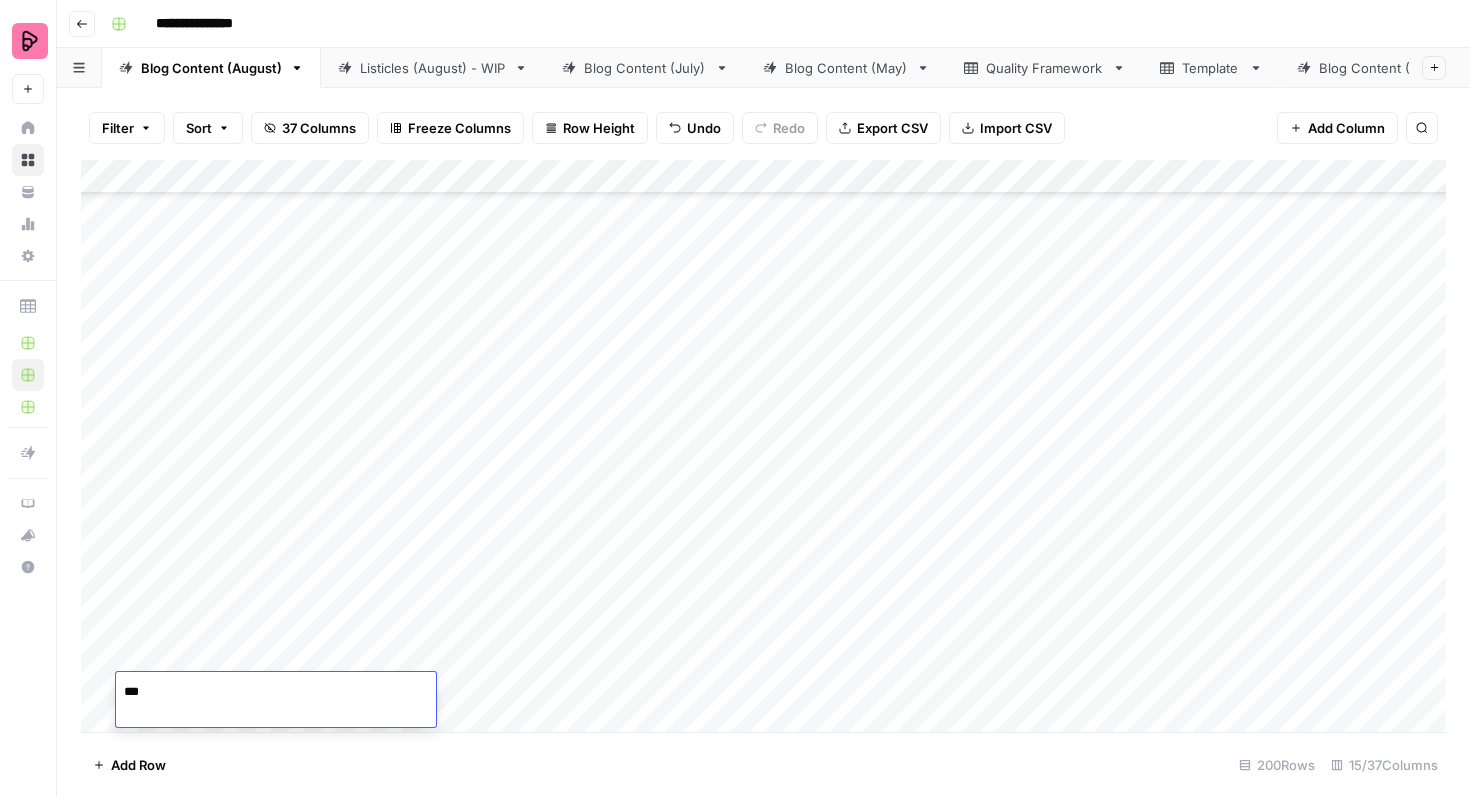 click on "Add Column" at bounding box center (763, 446) 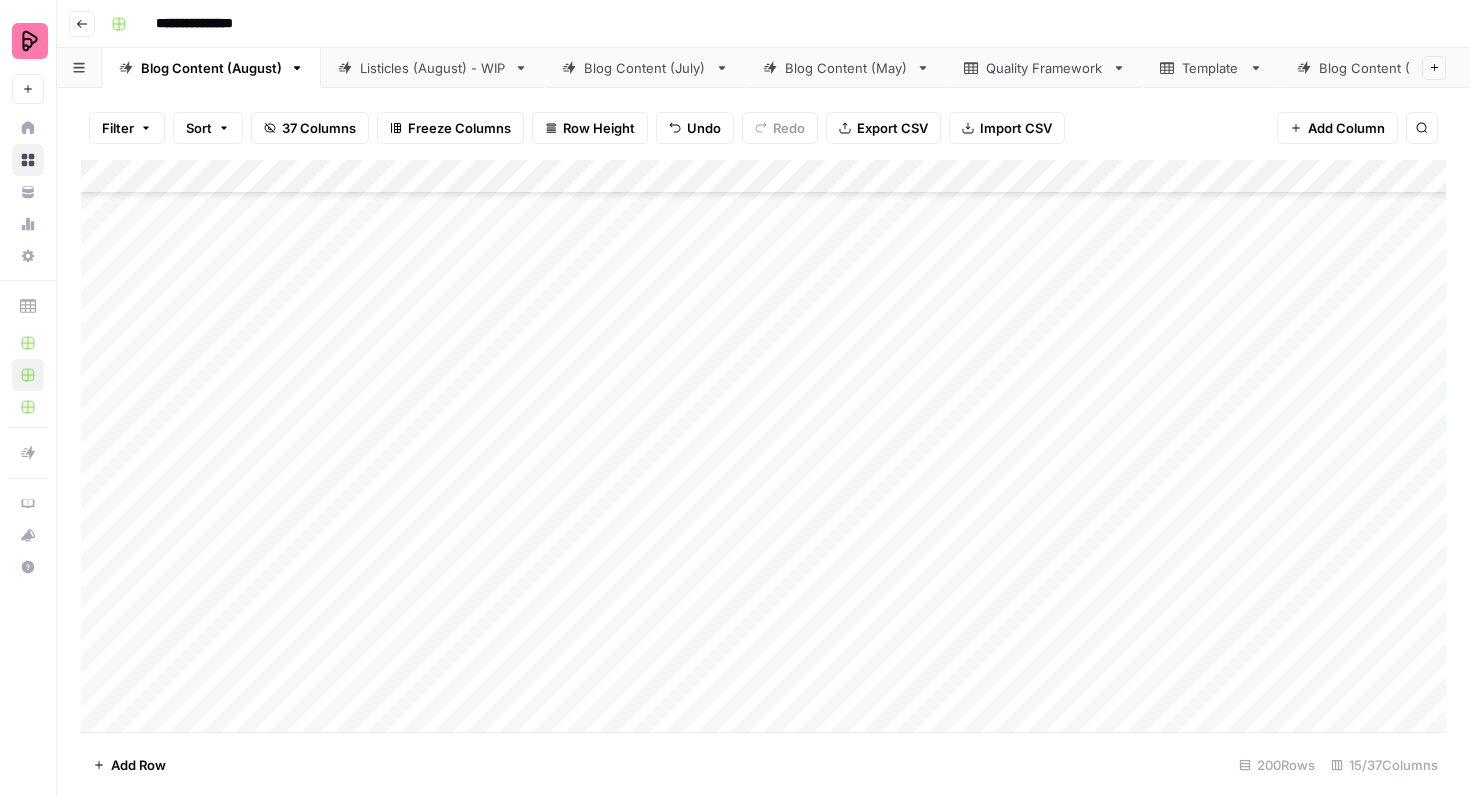 scroll, scrollTop: 1172, scrollLeft: 0, axis: vertical 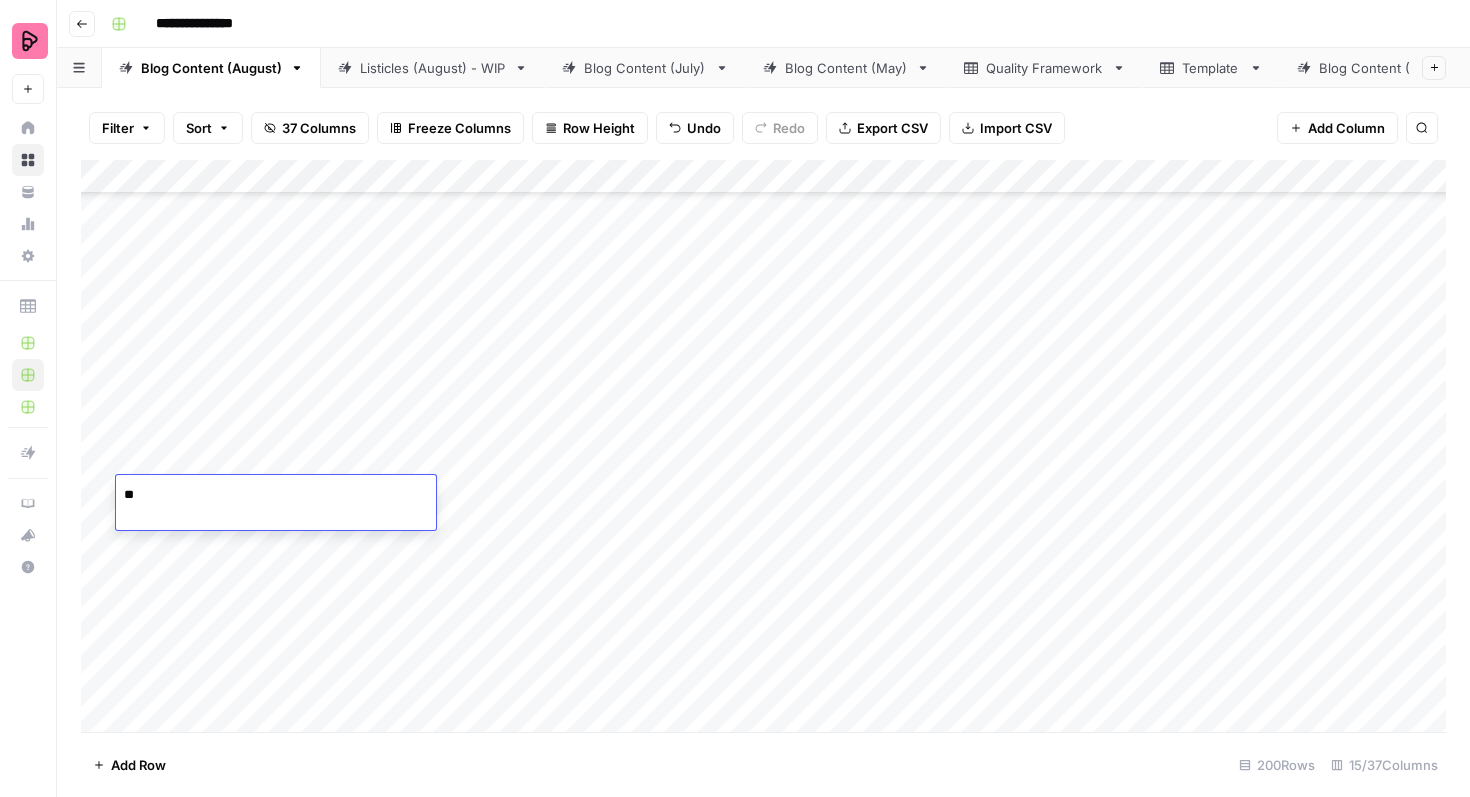 type on "***" 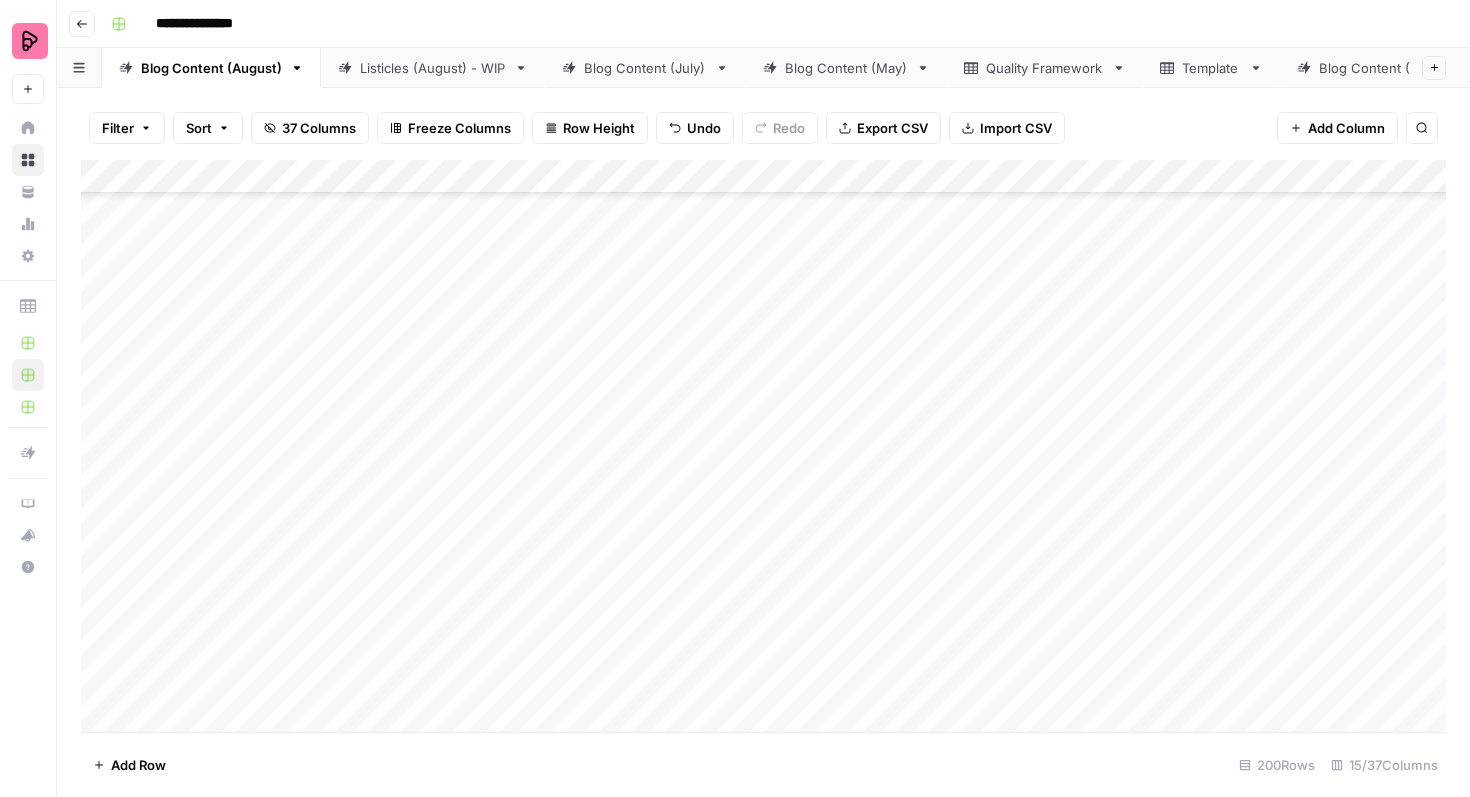 click on "Add Column" at bounding box center (763, 446) 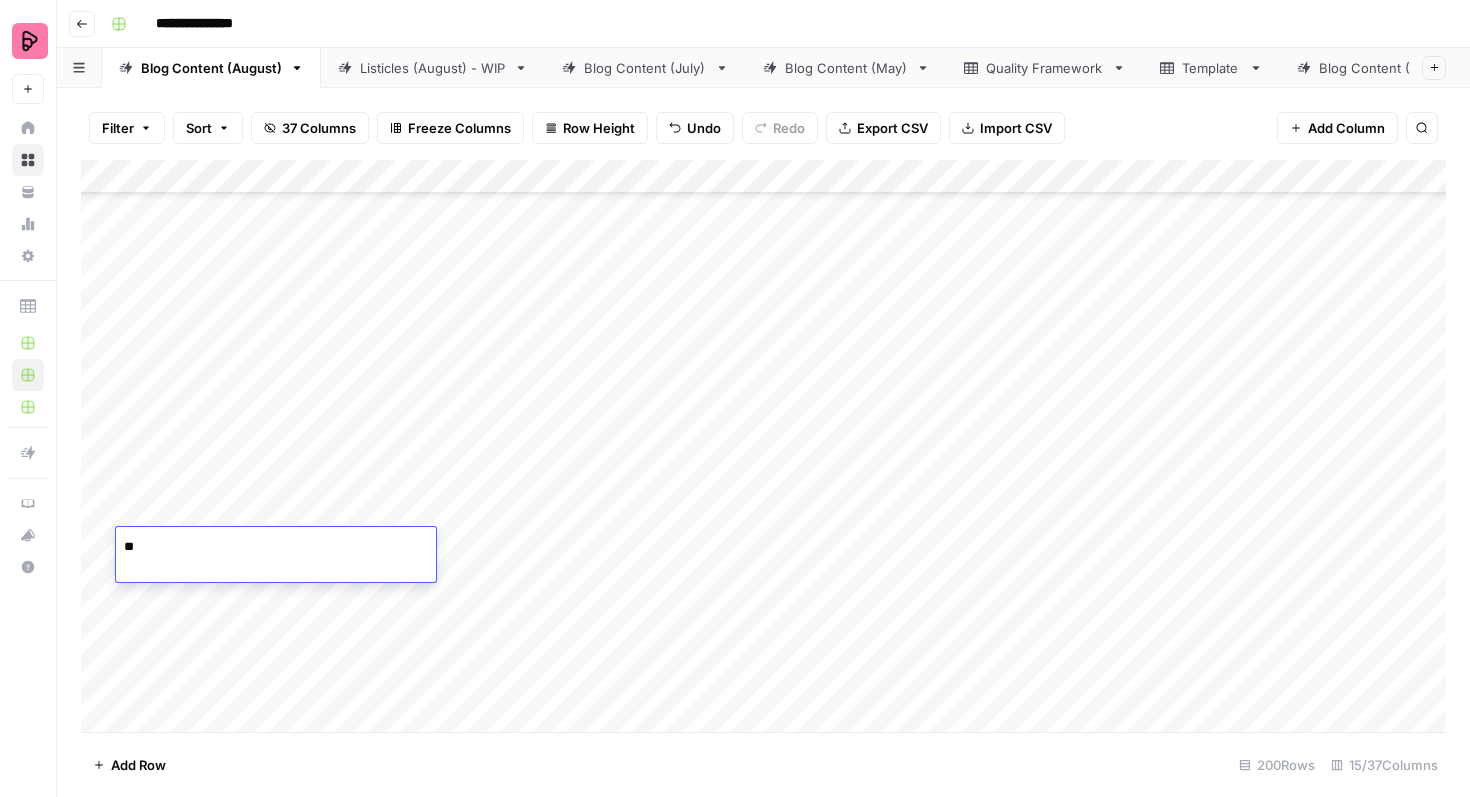 type on "***" 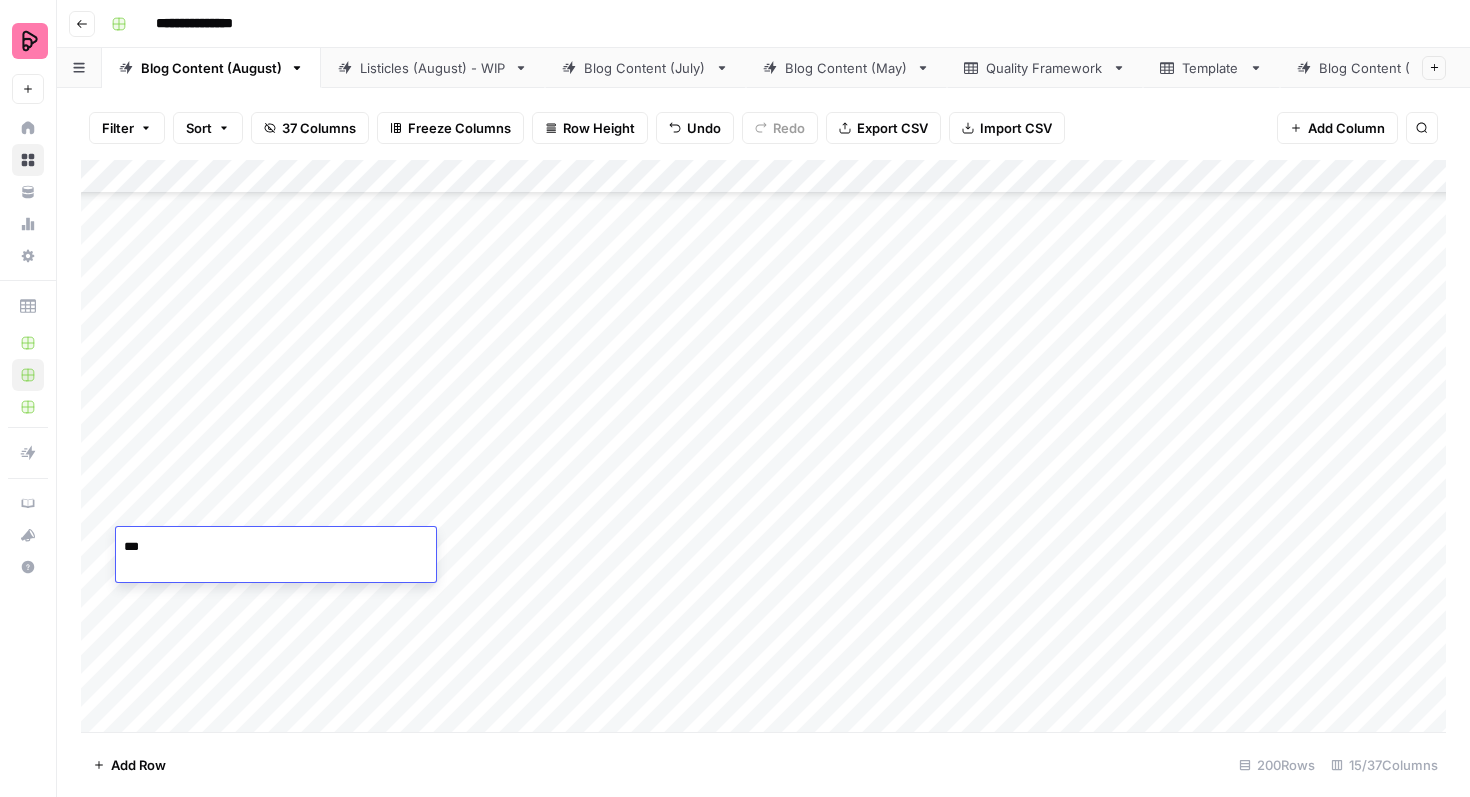 click on "Add Column" at bounding box center (763, 446) 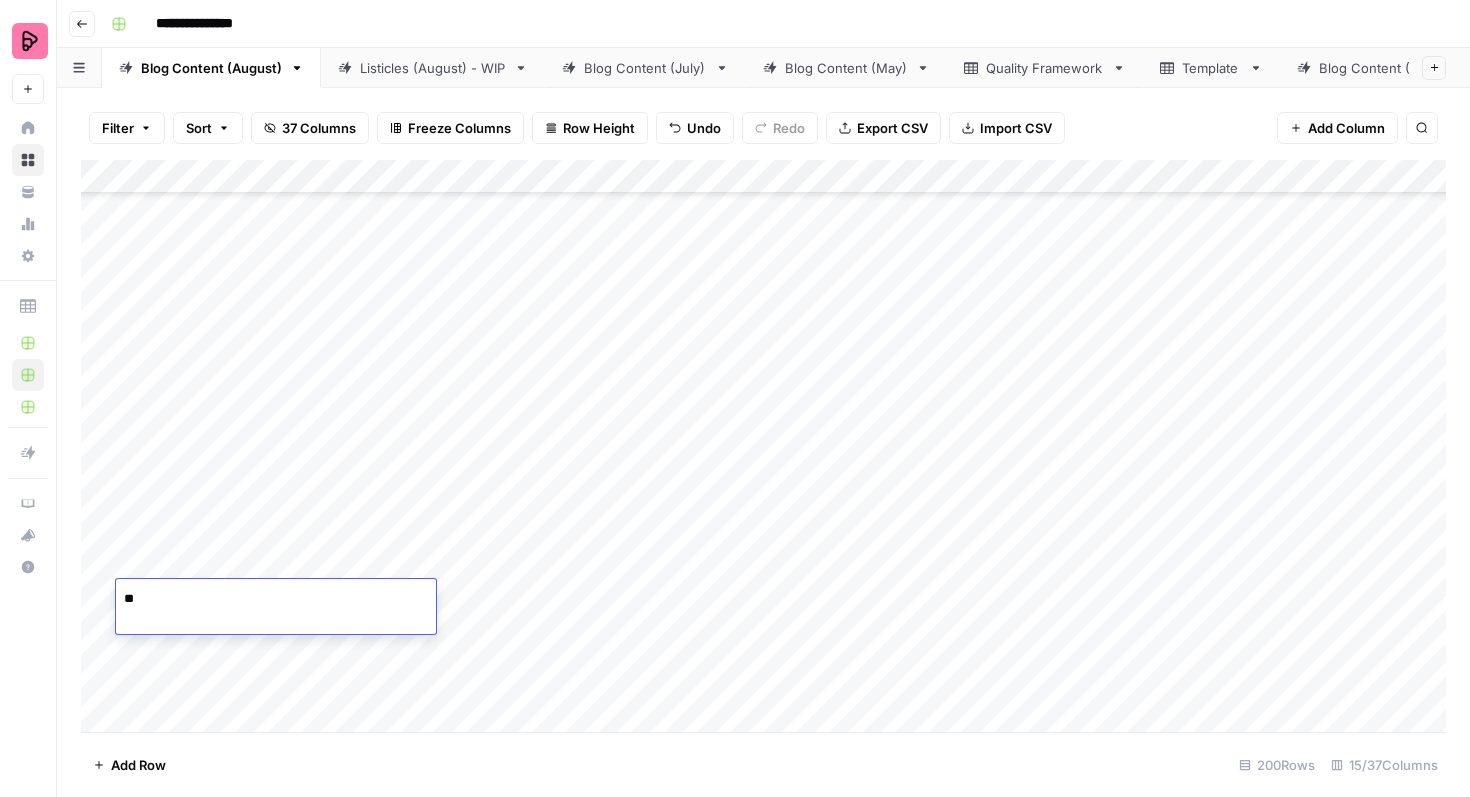 type on "***" 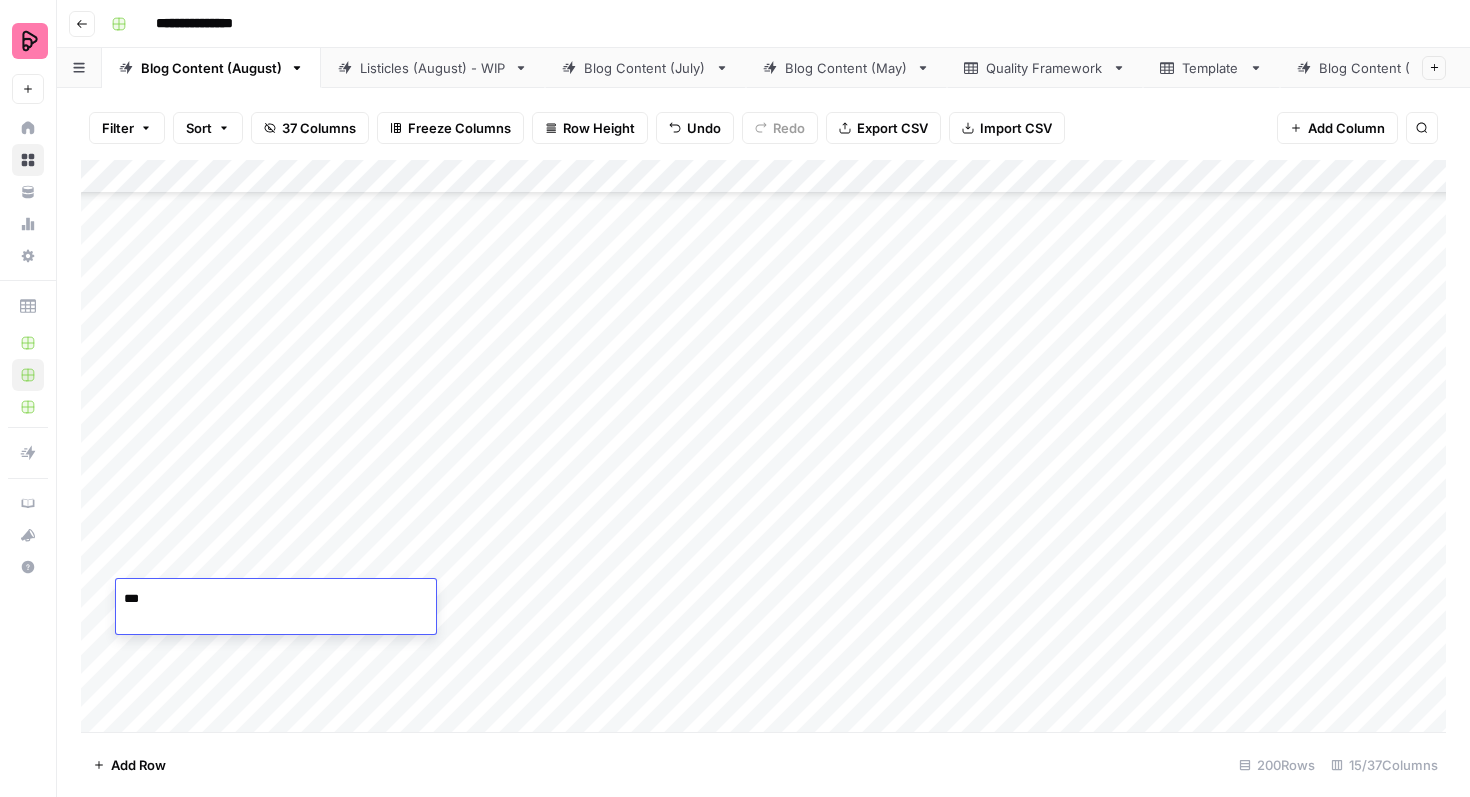 click on "Add Column" at bounding box center (763, 446) 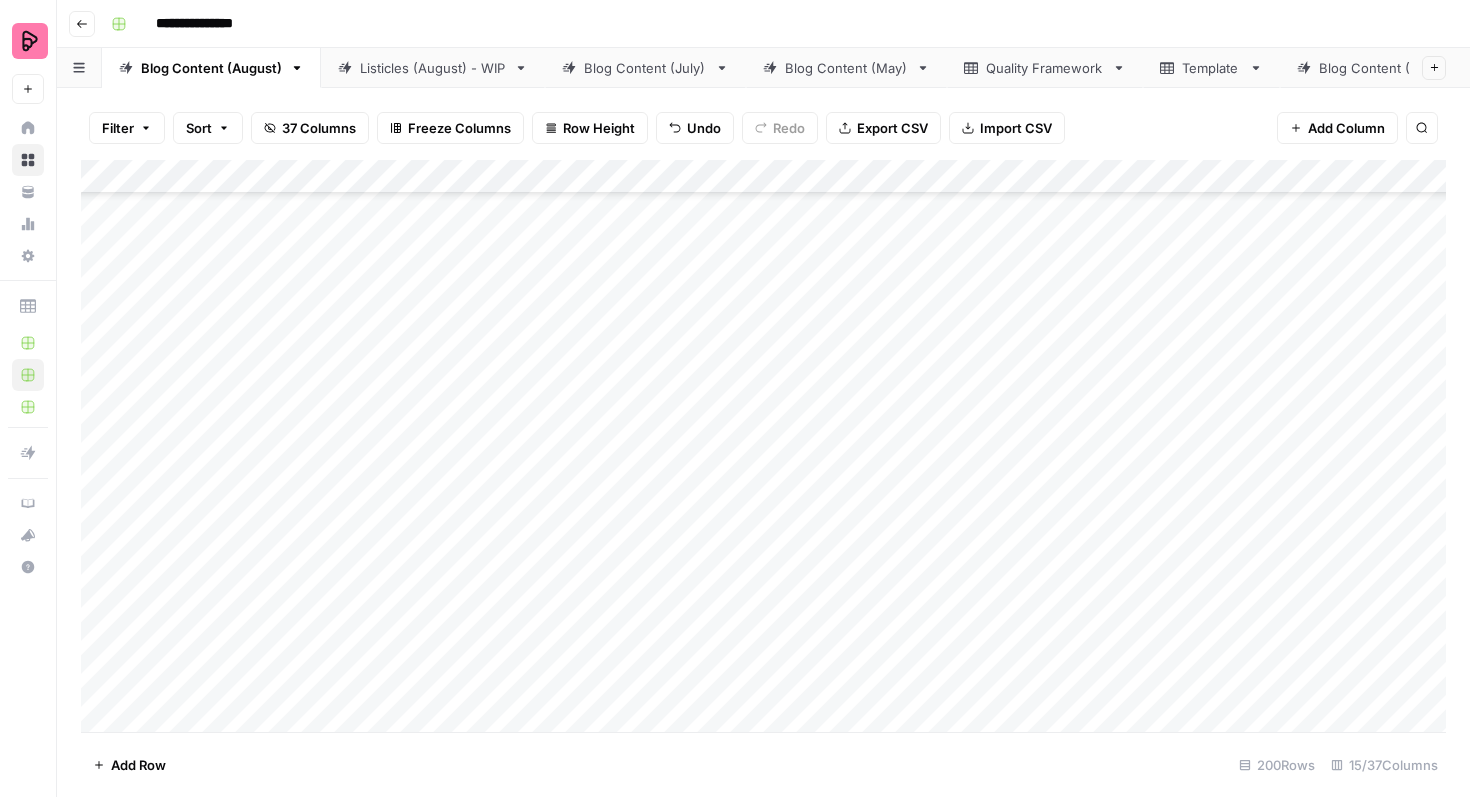 scroll, scrollTop: 1039, scrollLeft: 0, axis: vertical 